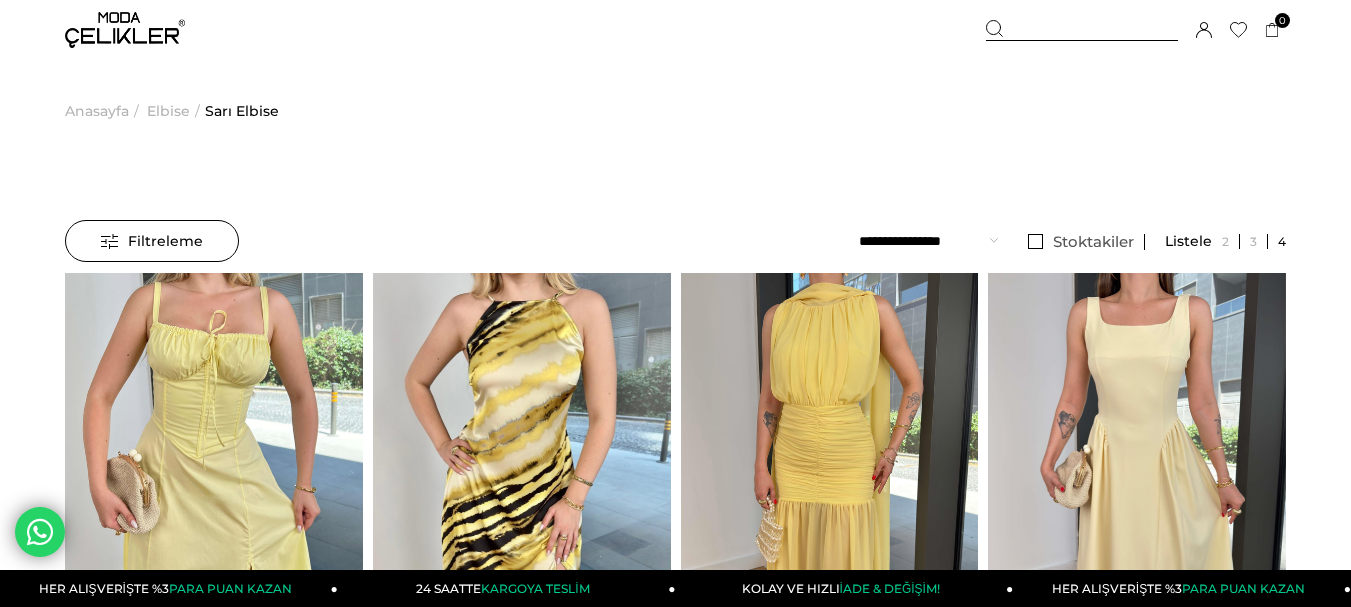scroll, scrollTop: 0, scrollLeft: 0, axis: both 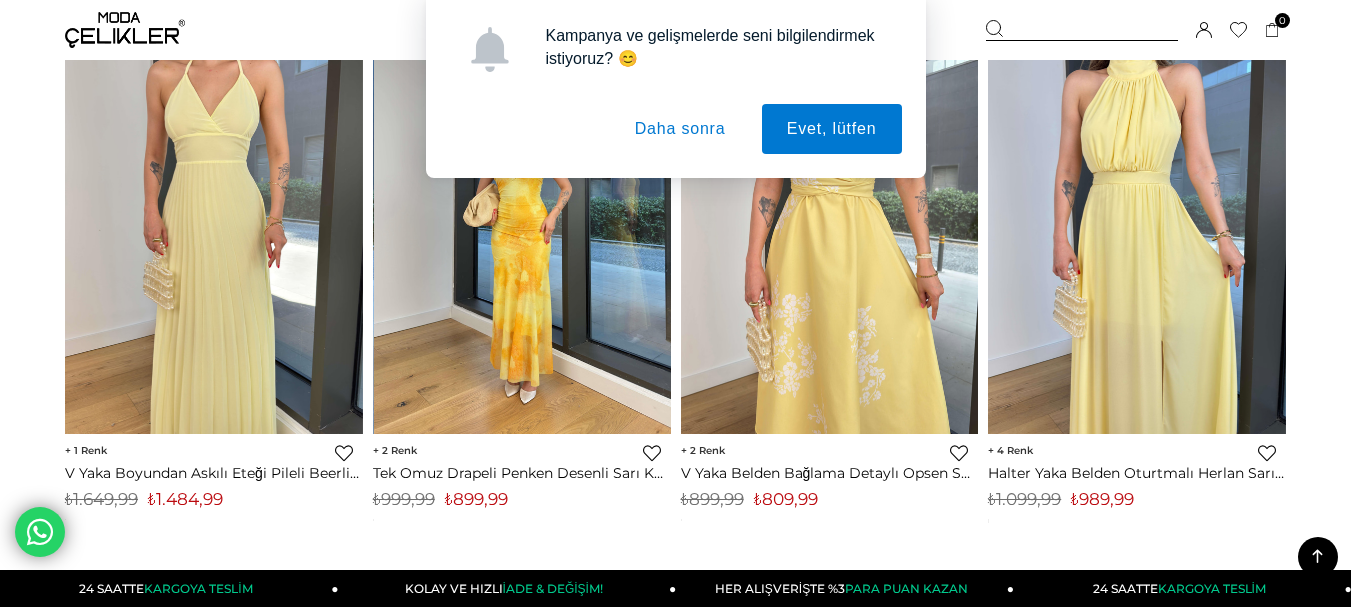 click at bounding box center (523, 236) 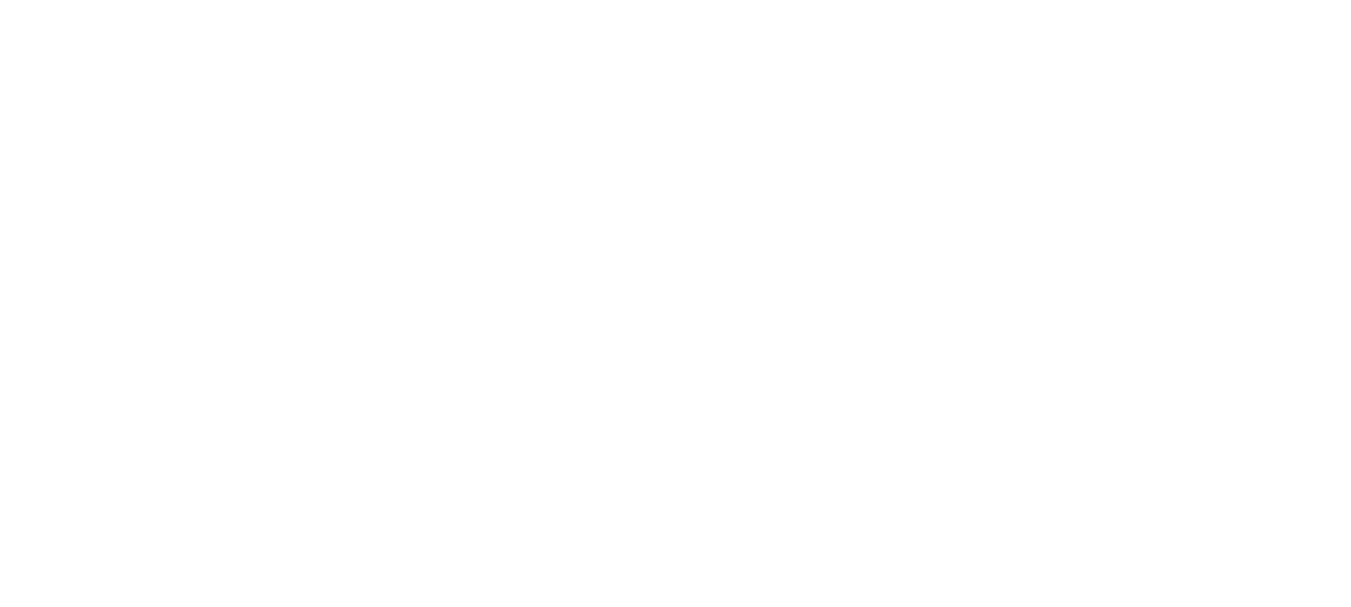 scroll, scrollTop: 0, scrollLeft: 0, axis: both 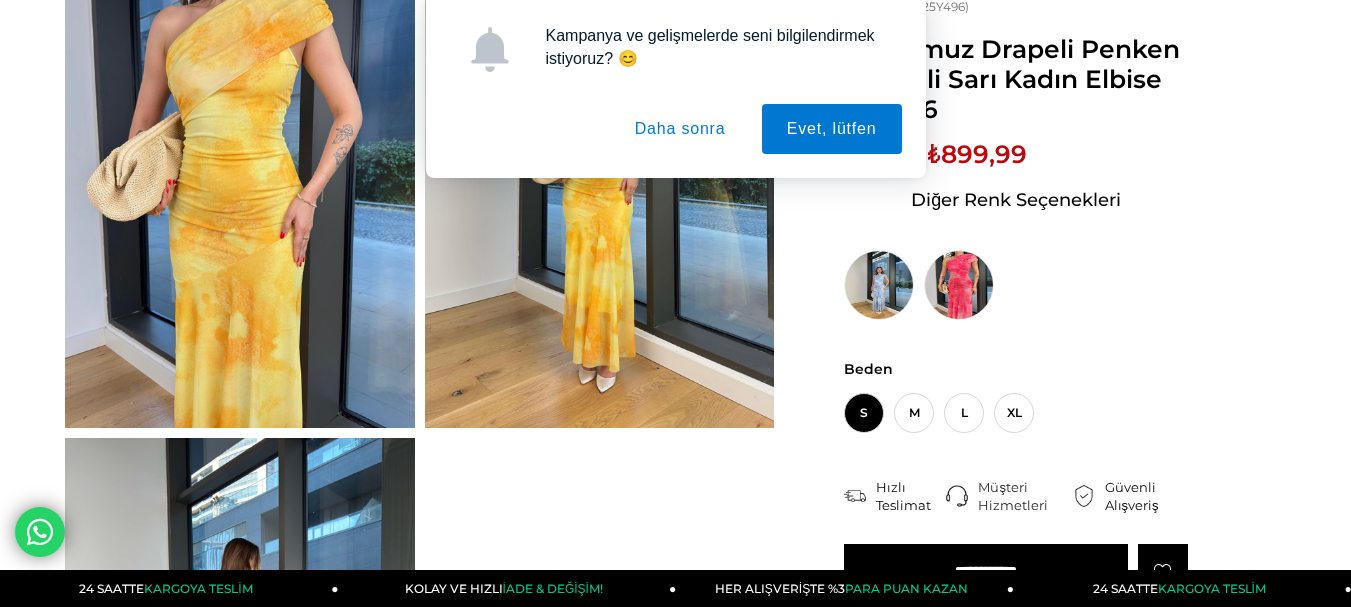 click on "Daha sonra" at bounding box center (680, 129) 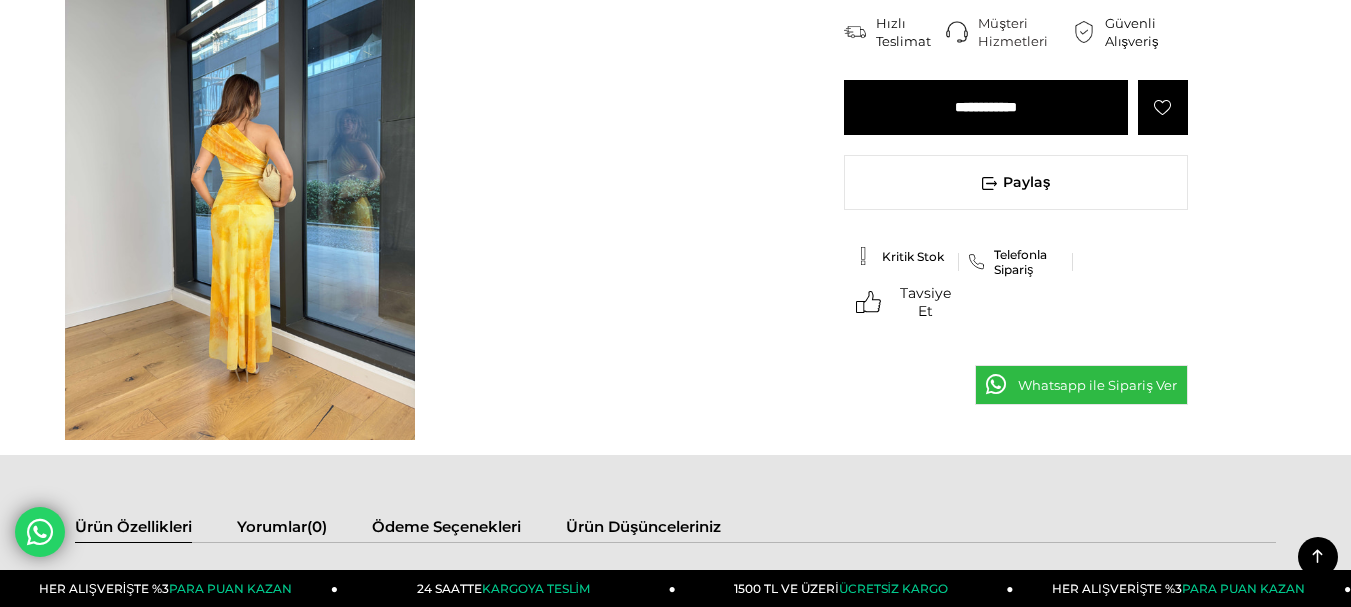 scroll, scrollTop: 400, scrollLeft: 0, axis: vertical 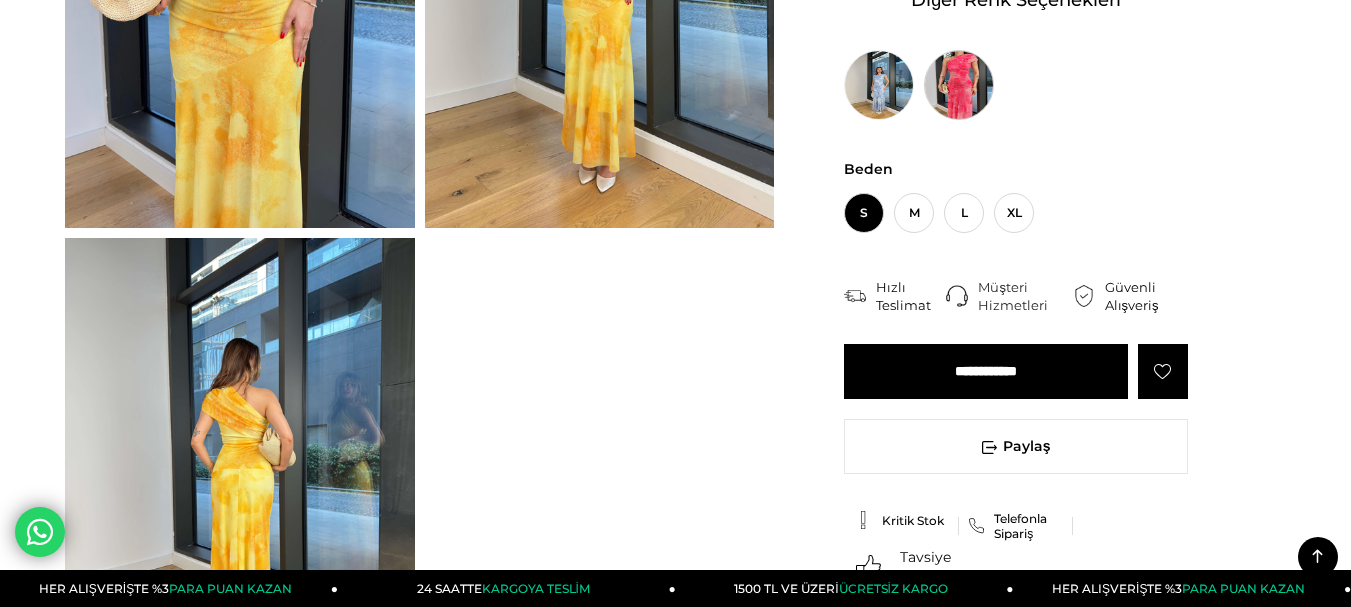click at bounding box center (959, 85) 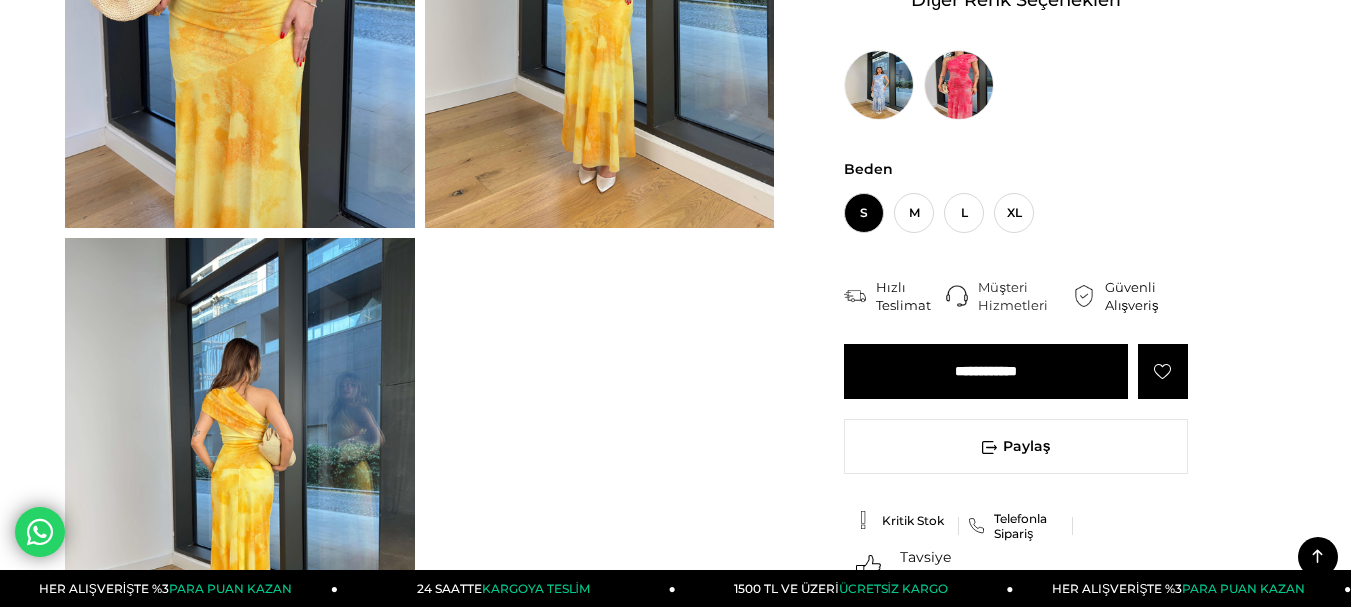 scroll, scrollTop: 0, scrollLeft: 0, axis: both 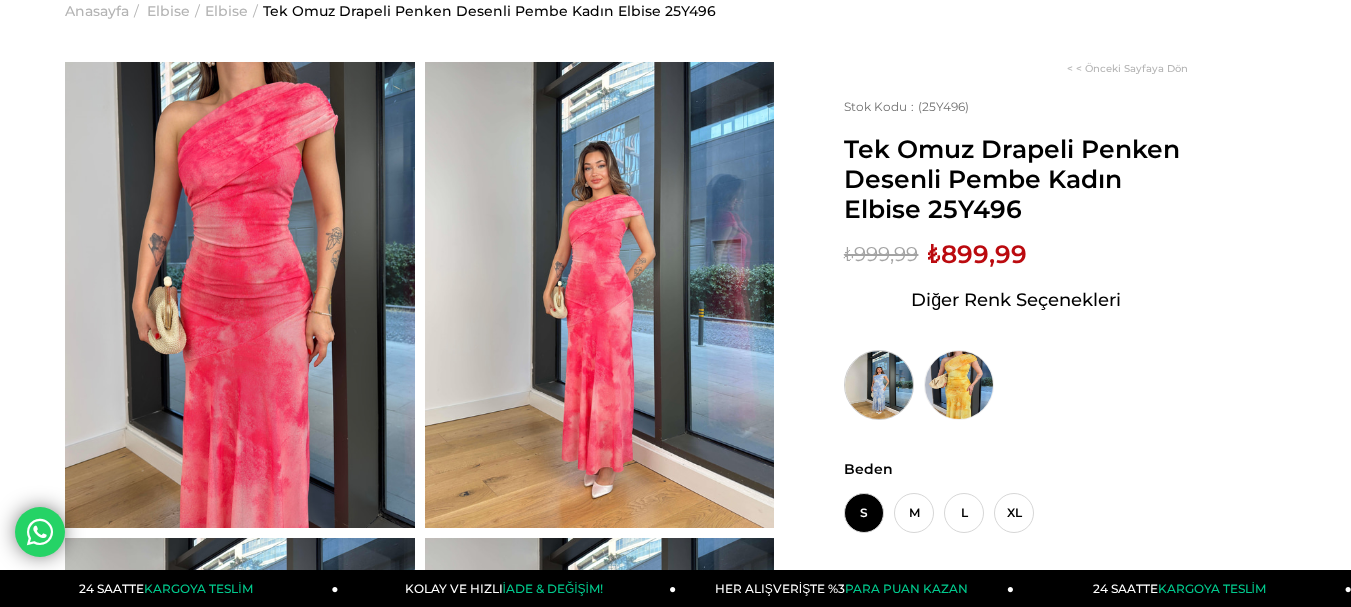 click at bounding box center (879, 385) 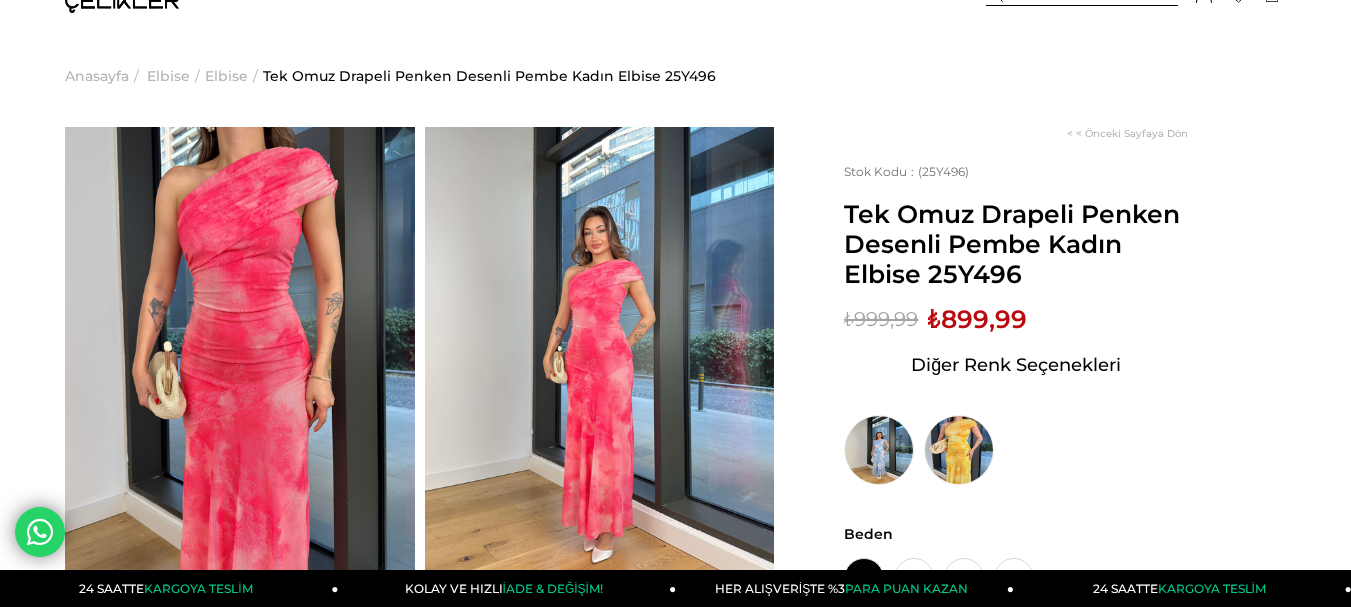 scroll, scrollTop: 0, scrollLeft: 0, axis: both 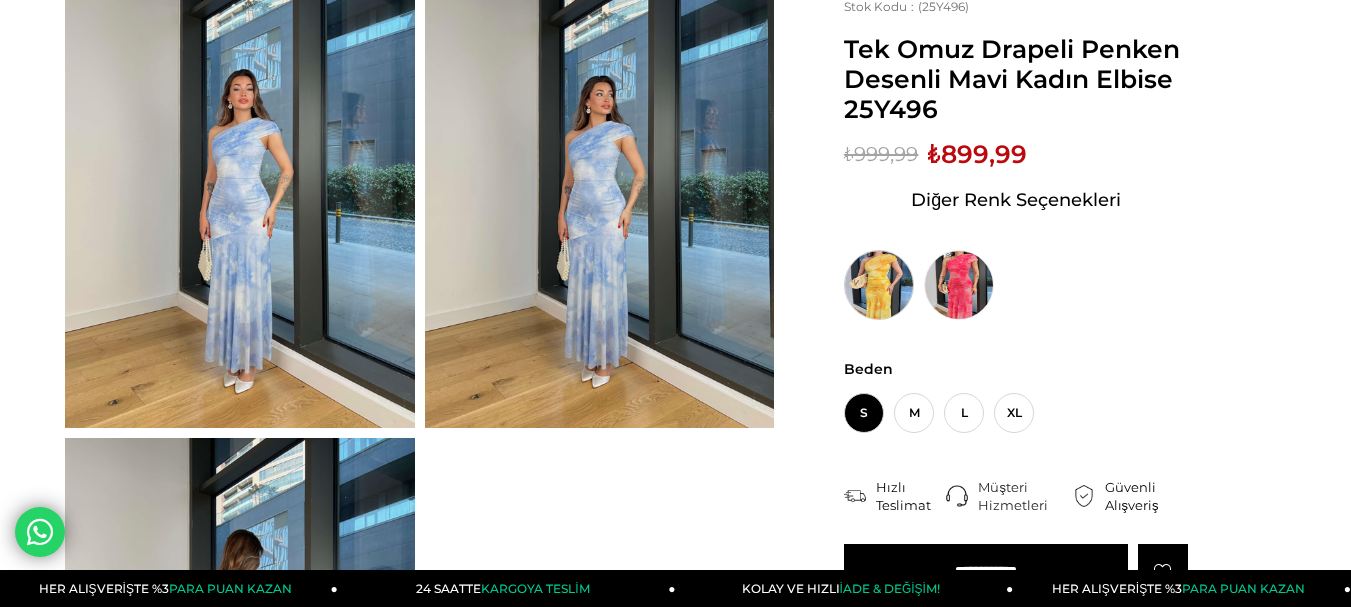 click at bounding box center (879, 285) 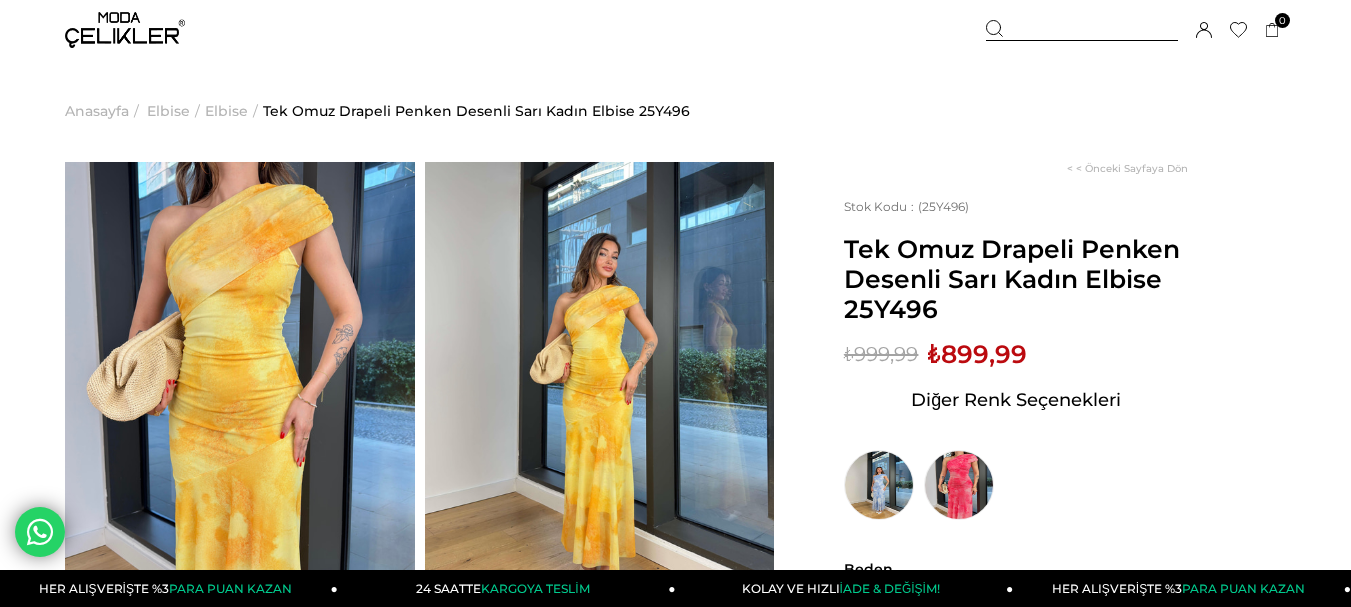 scroll, scrollTop: 0, scrollLeft: 0, axis: both 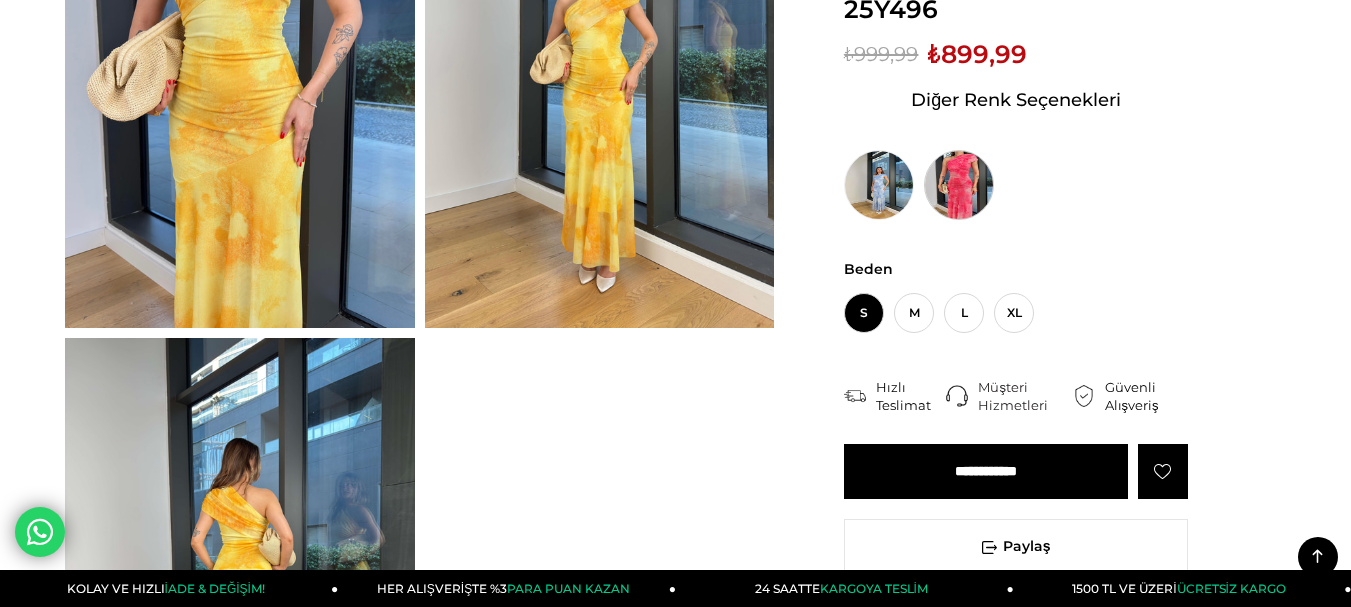 click at bounding box center (959, 185) 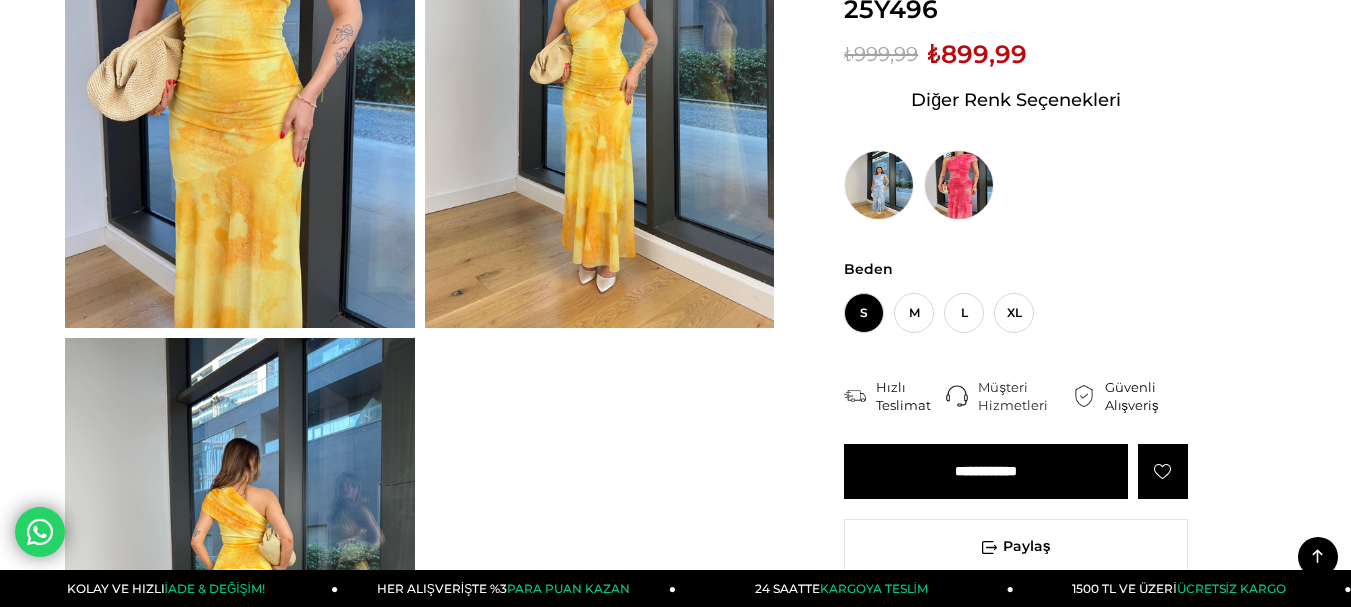 scroll, scrollTop: 131, scrollLeft: 0, axis: vertical 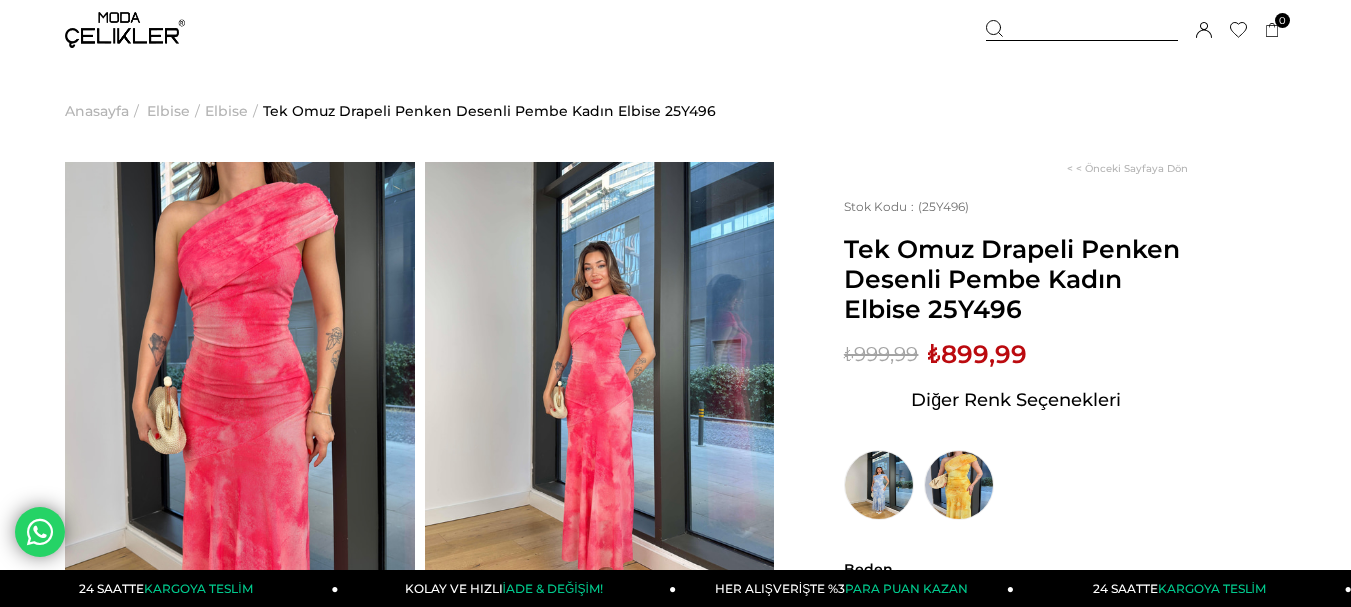 click at bounding box center (125, 30) 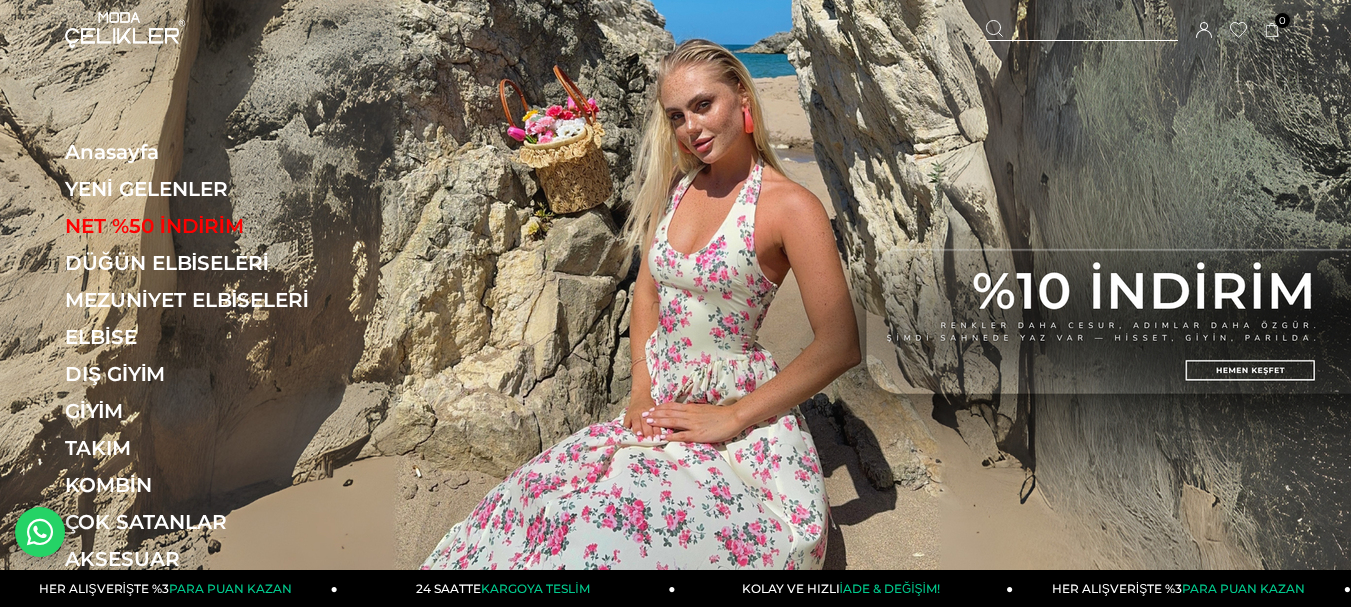 scroll, scrollTop: 0, scrollLeft: 0, axis: both 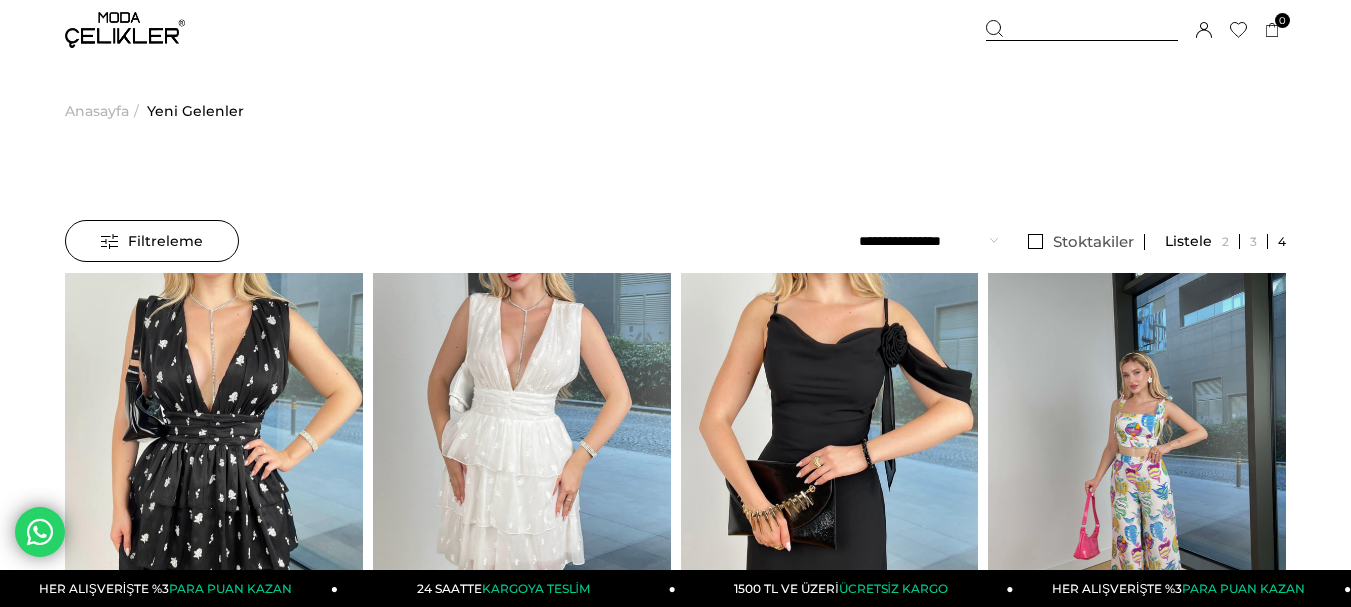 click on "Anasayfa
>" at bounding box center [104, 111] 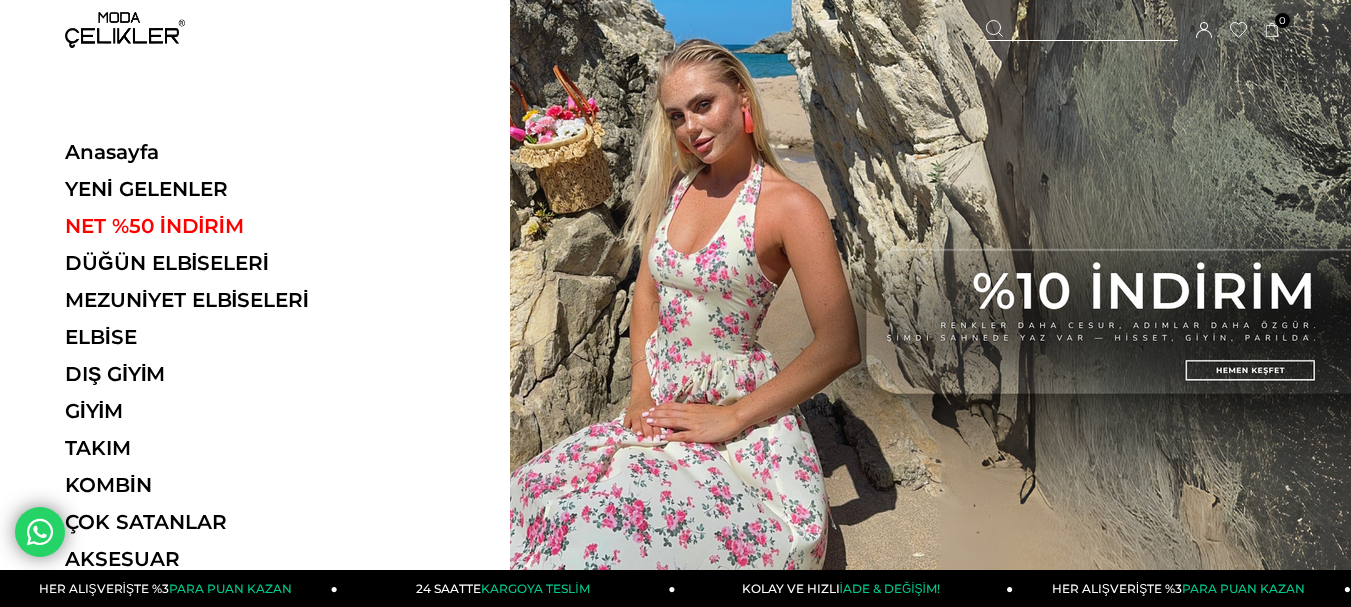 scroll, scrollTop: 0, scrollLeft: 0, axis: both 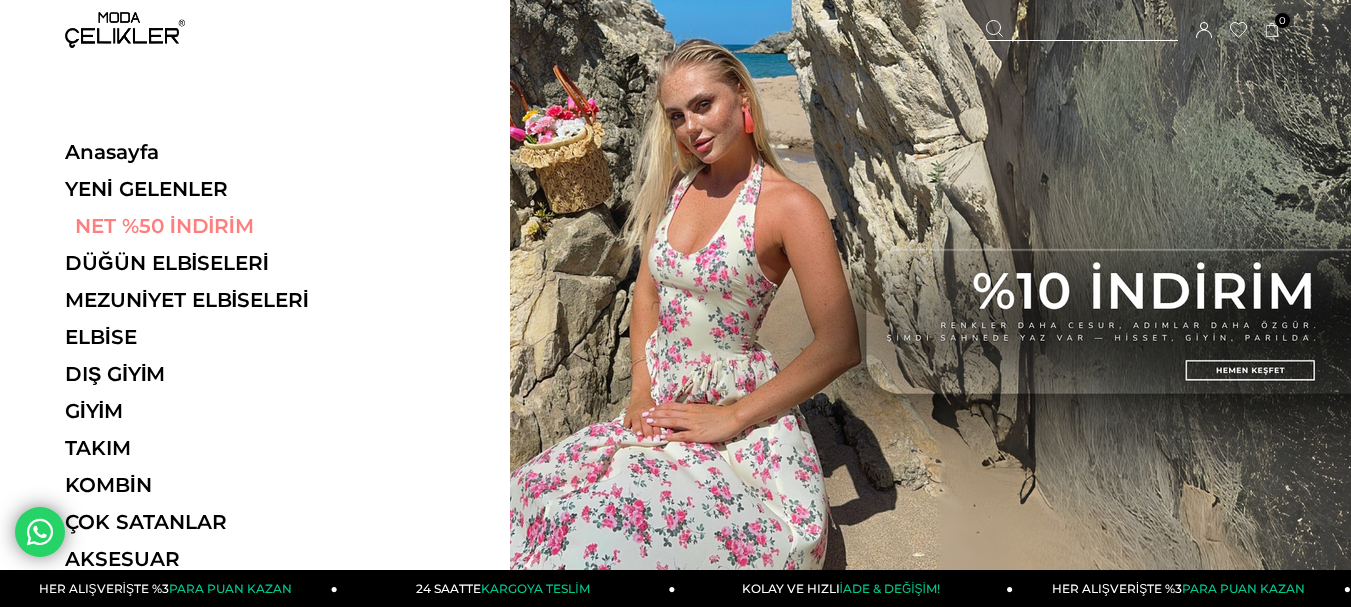 click on "NET %50 İNDİRİM" at bounding box center (202, 226) 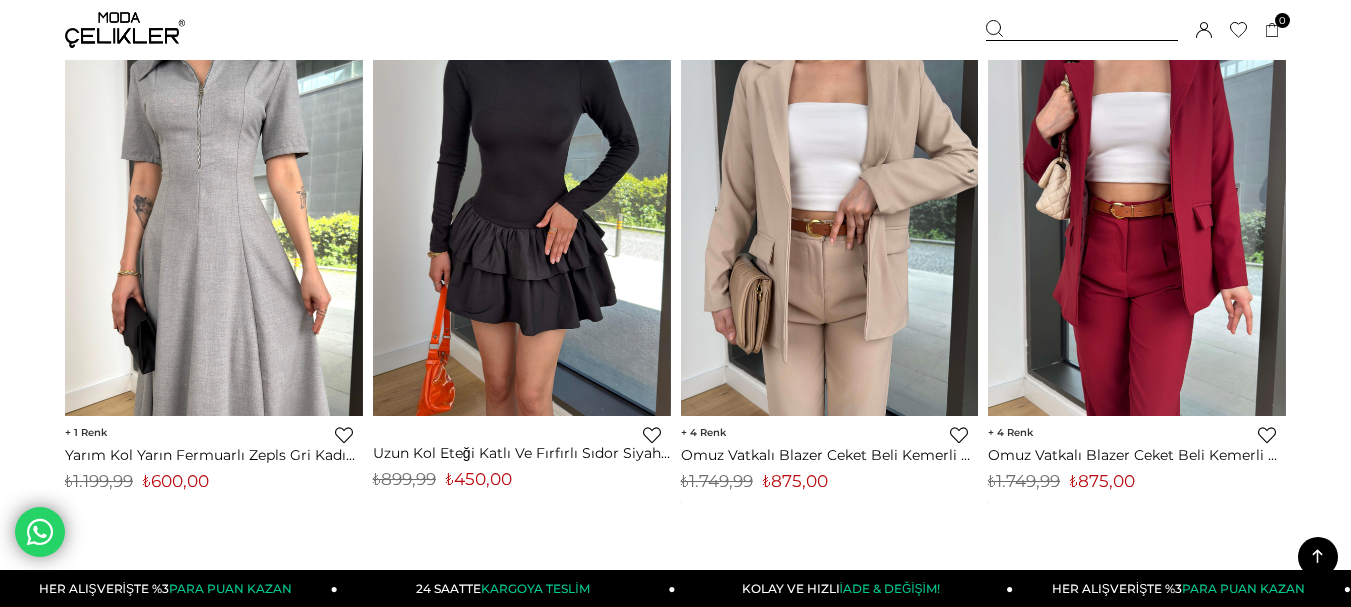 scroll, scrollTop: 0, scrollLeft: 0, axis: both 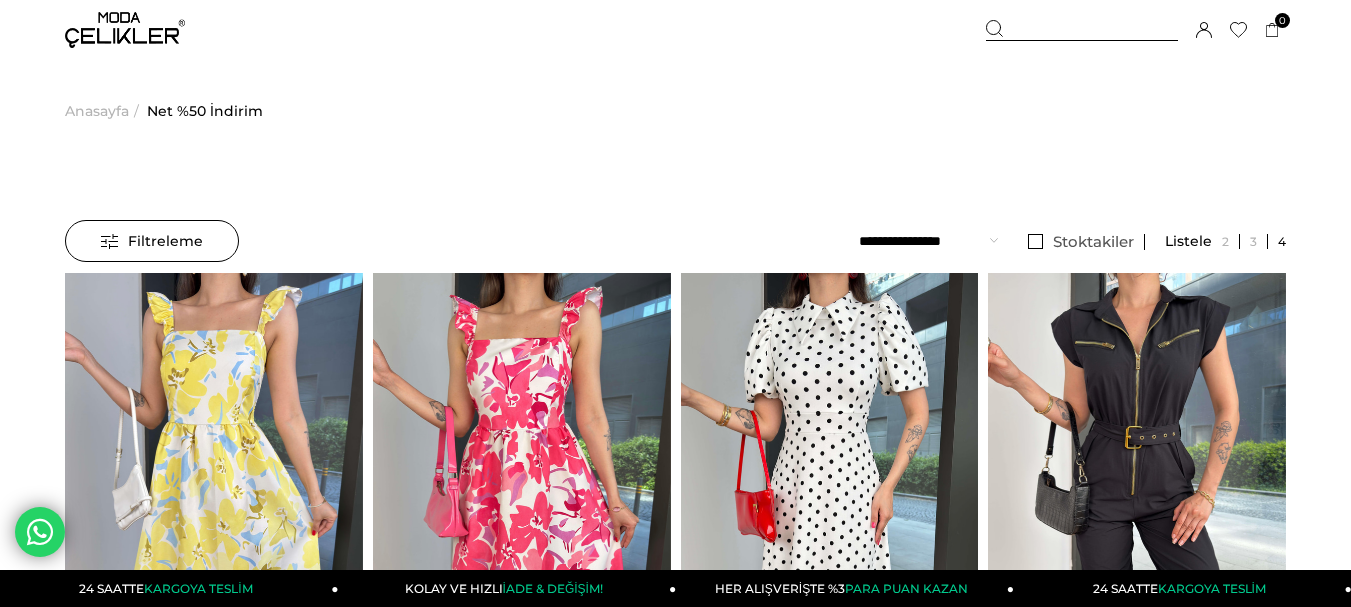 click on "Anasayfa" at bounding box center (97, 111) 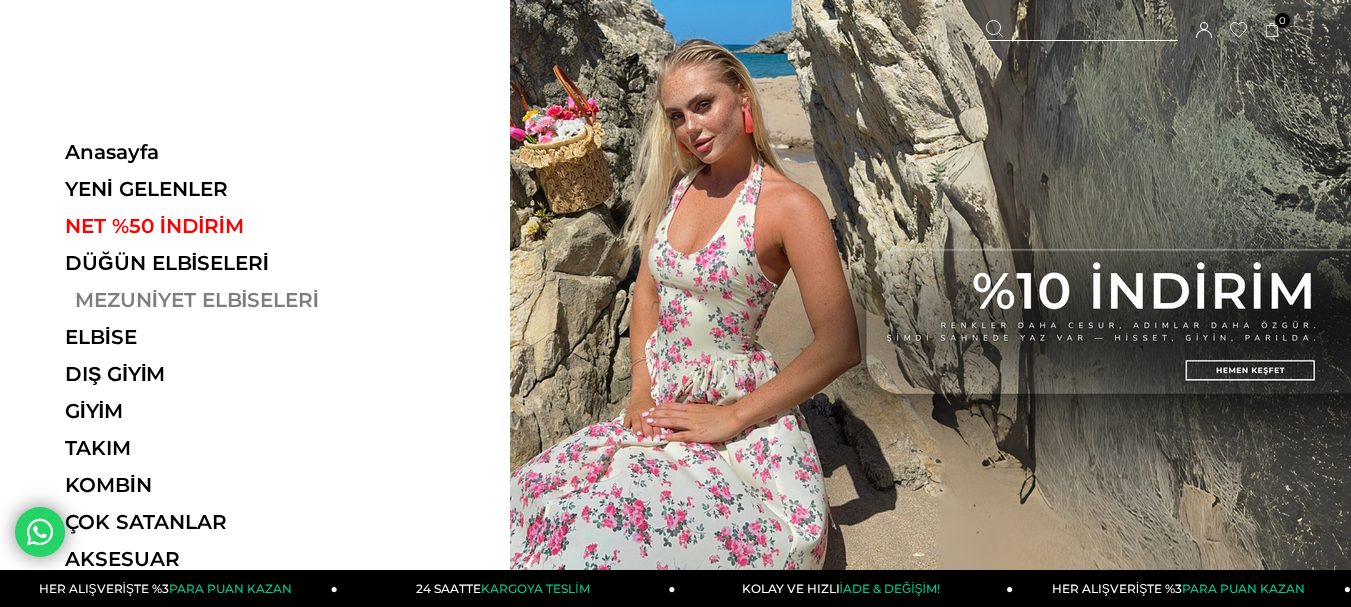 scroll, scrollTop: 0, scrollLeft: 0, axis: both 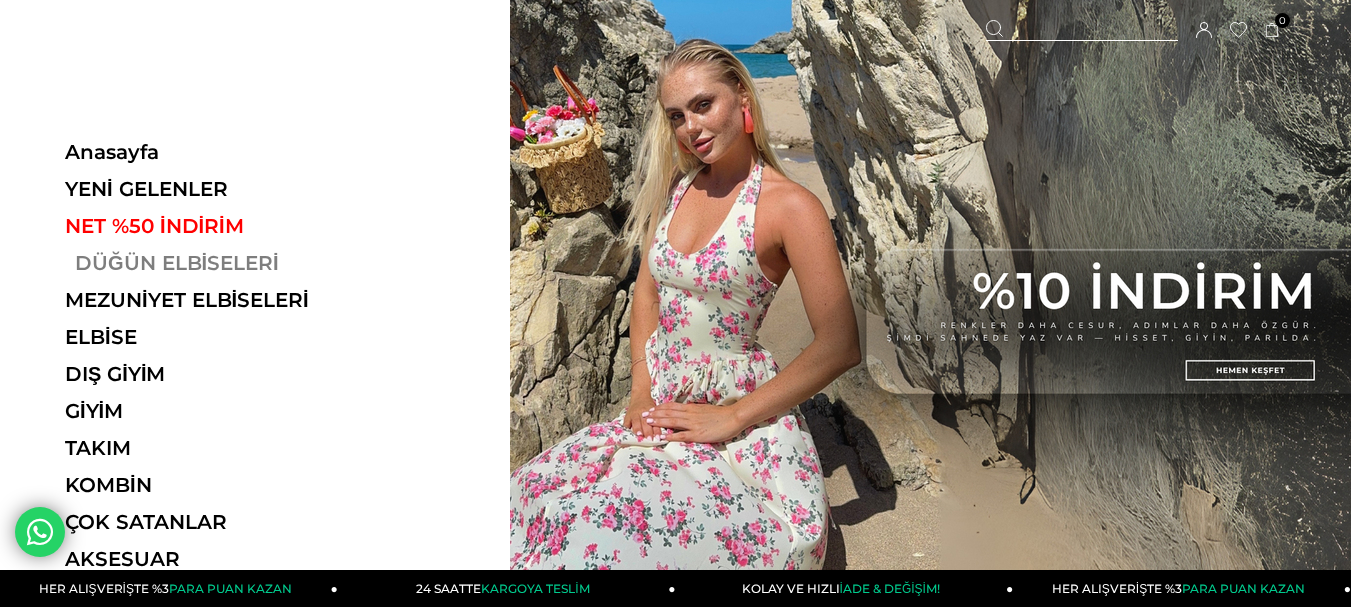 click on "DÜĞÜN ELBİSELERİ" at bounding box center [202, 263] 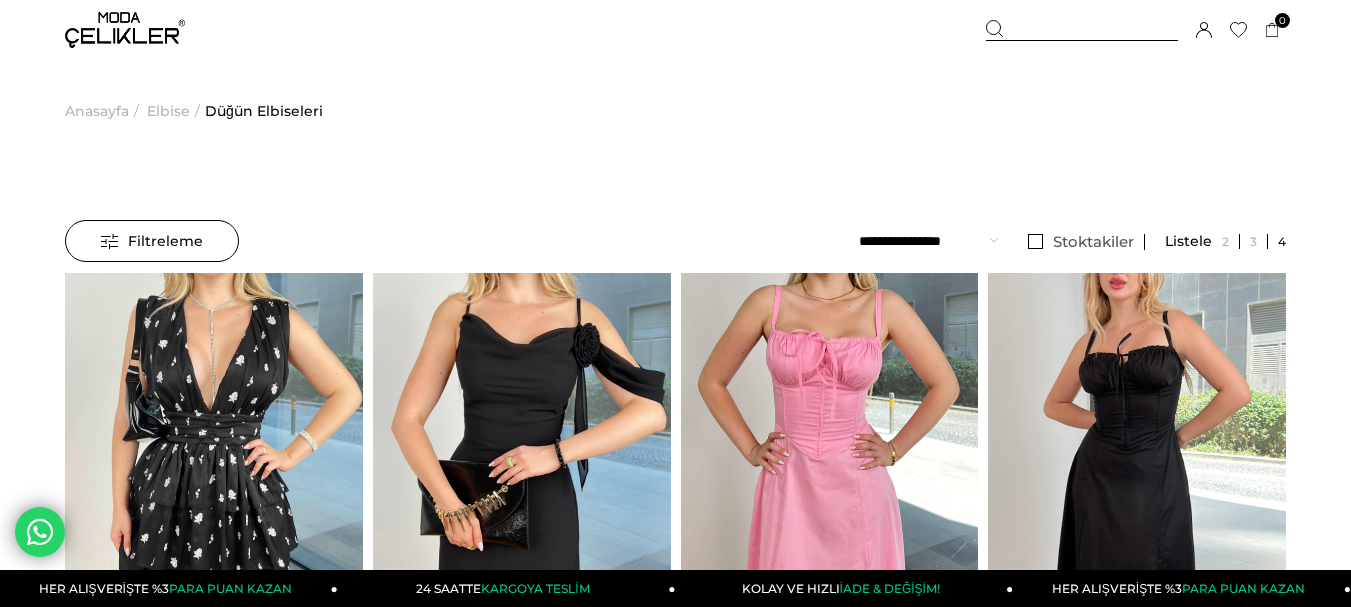 scroll, scrollTop: 0, scrollLeft: 0, axis: both 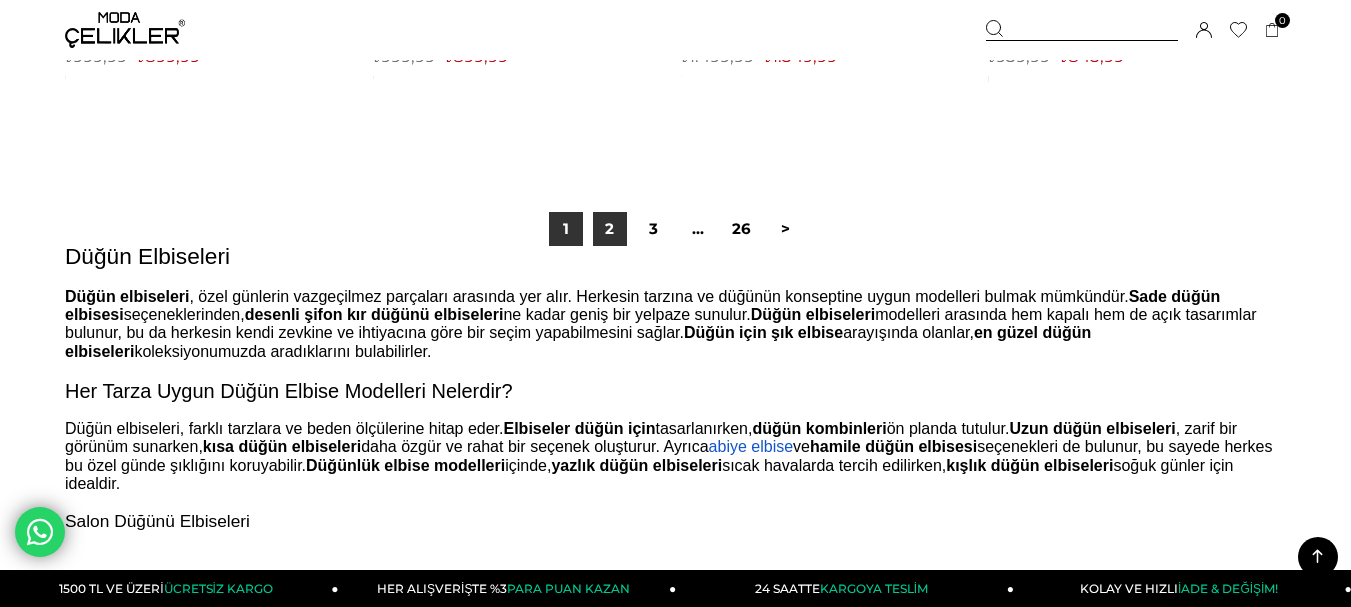 click on "2" at bounding box center (610, 229) 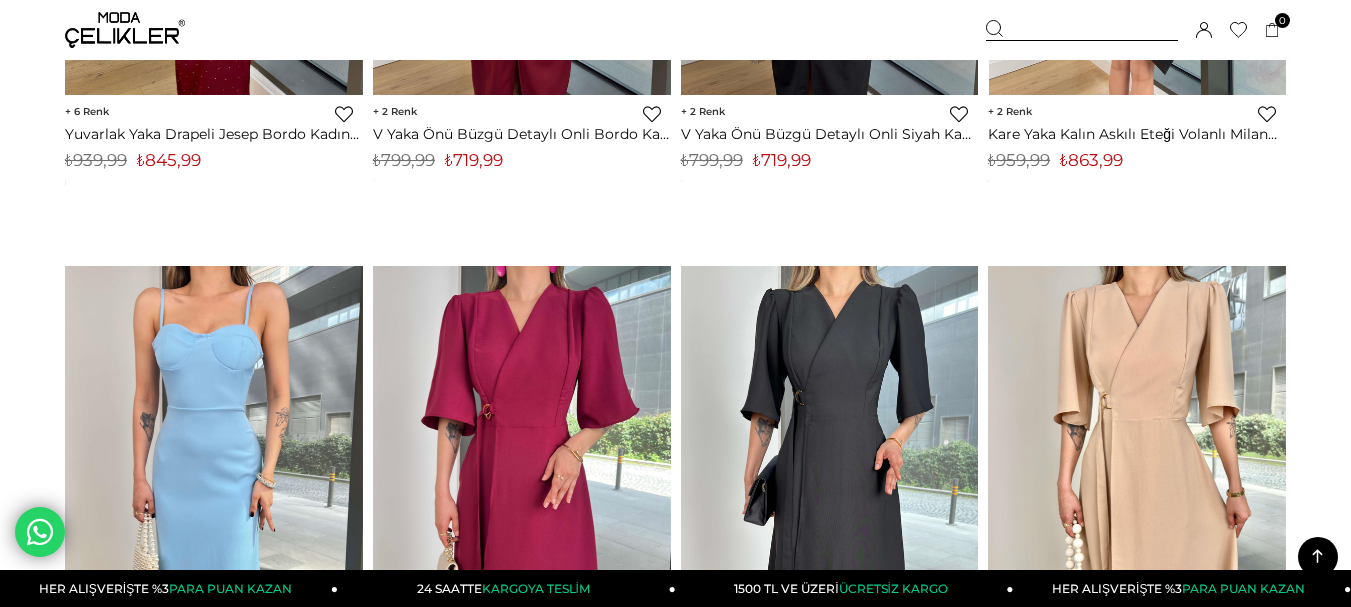 scroll, scrollTop: 10700, scrollLeft: 0, axis: vertical 